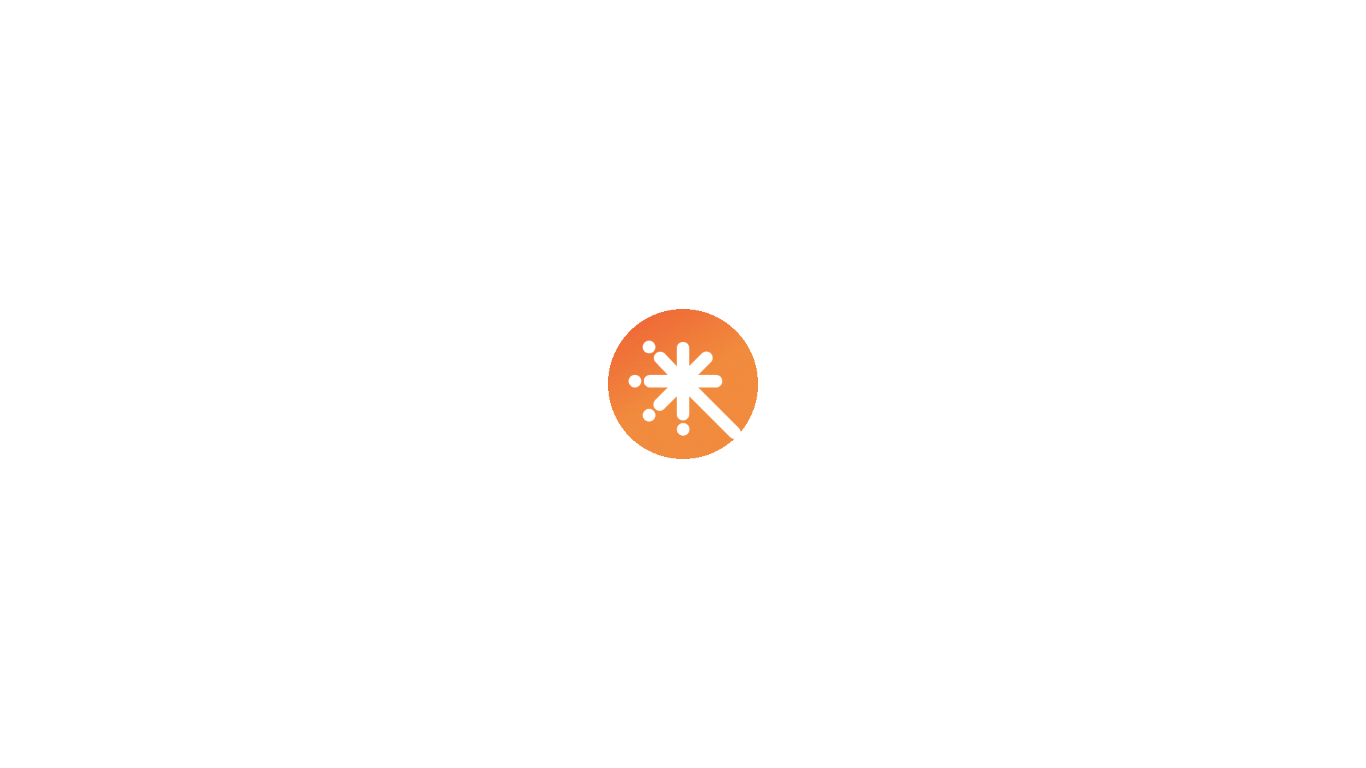 scroll, scrollTop: 0, scrollLeft: 0, axis: both 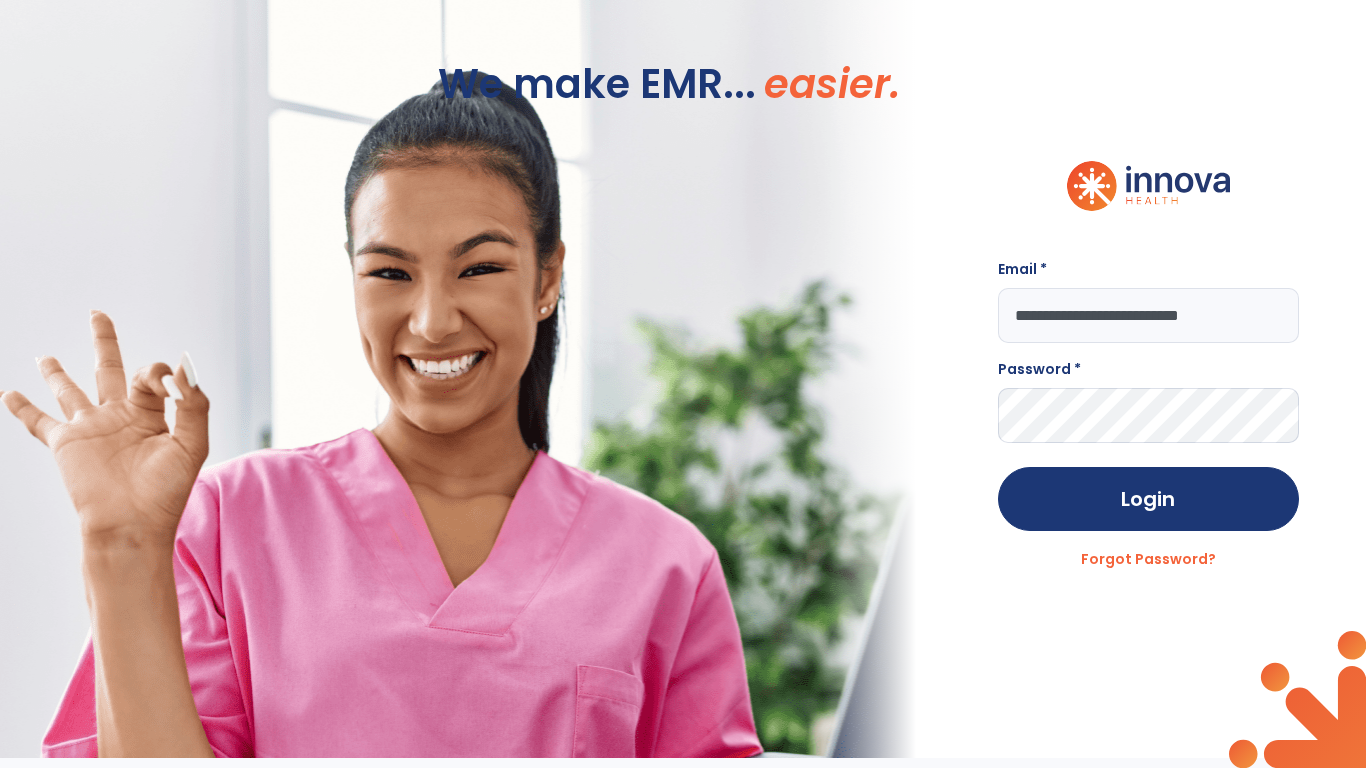 type on "**********" 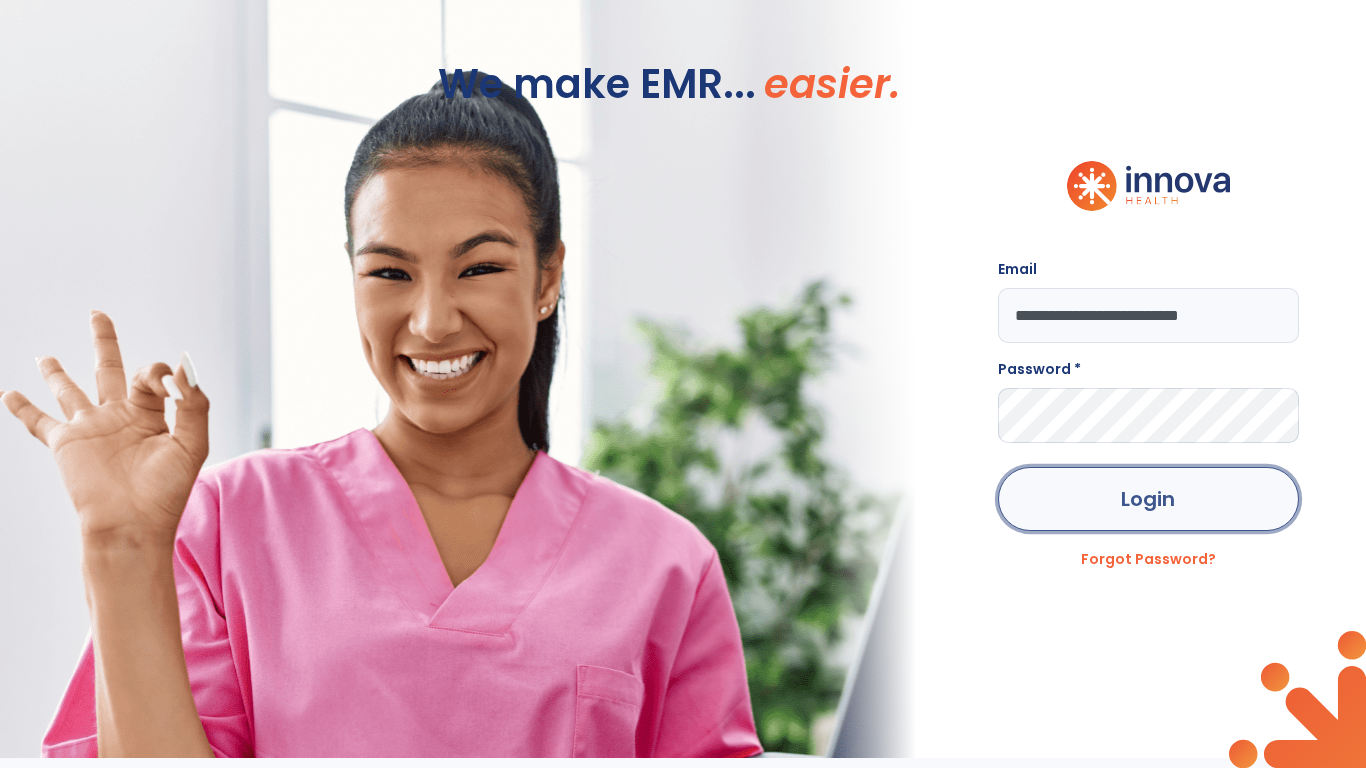 click on "Login" 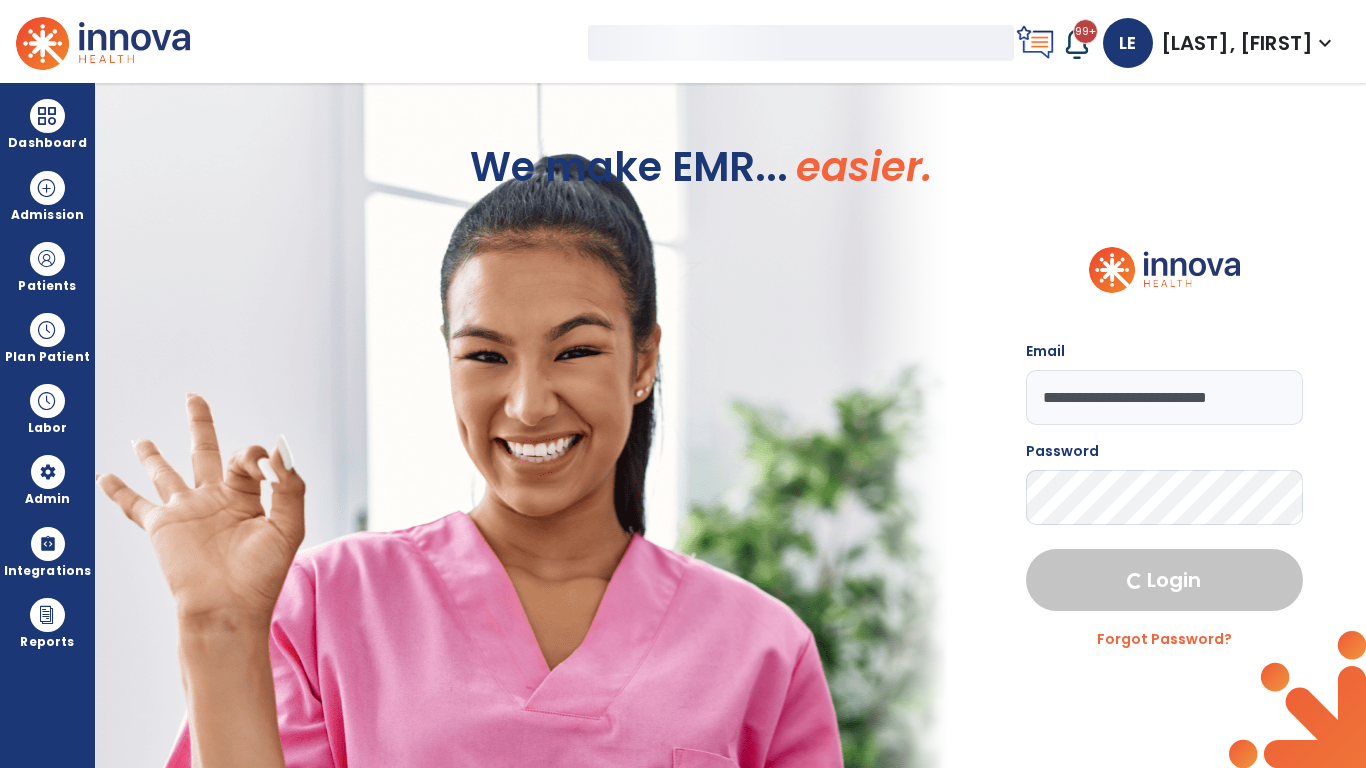 select on "***" 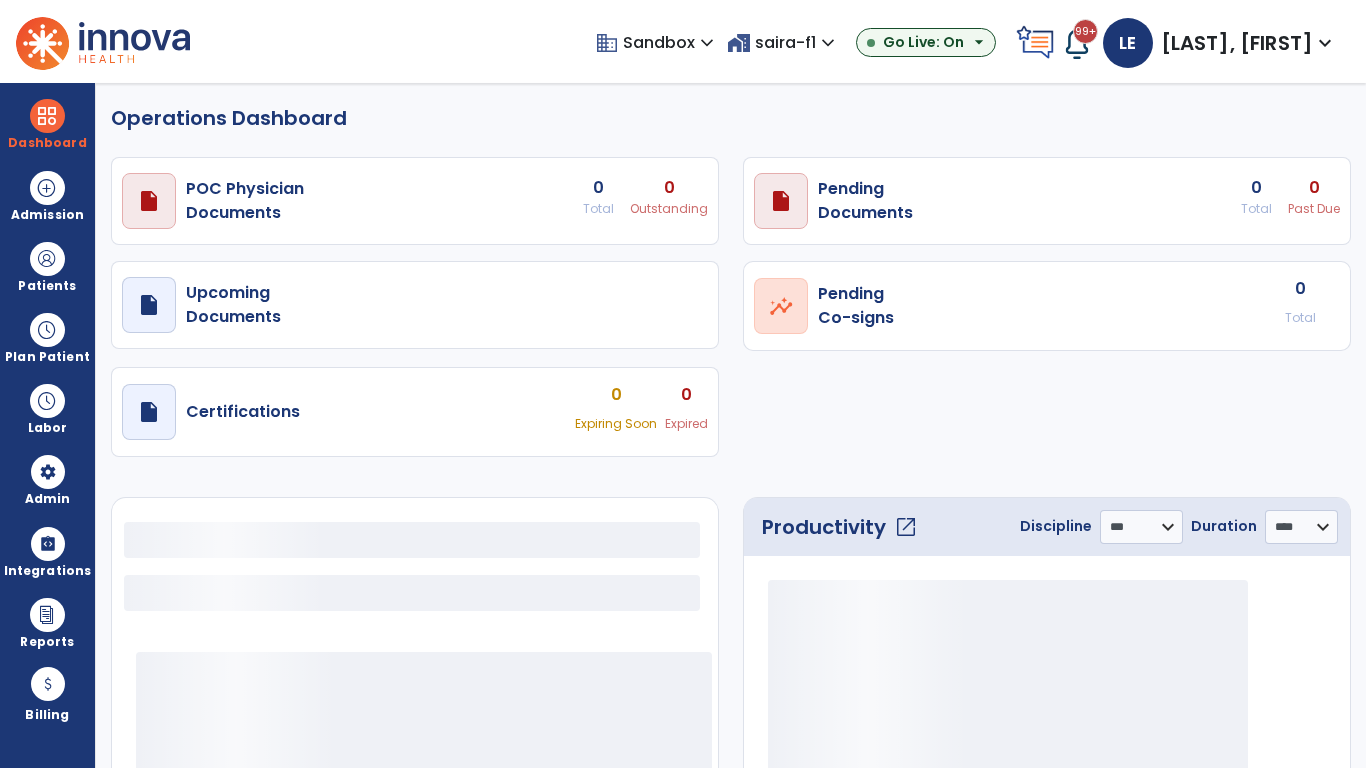 select on "***" 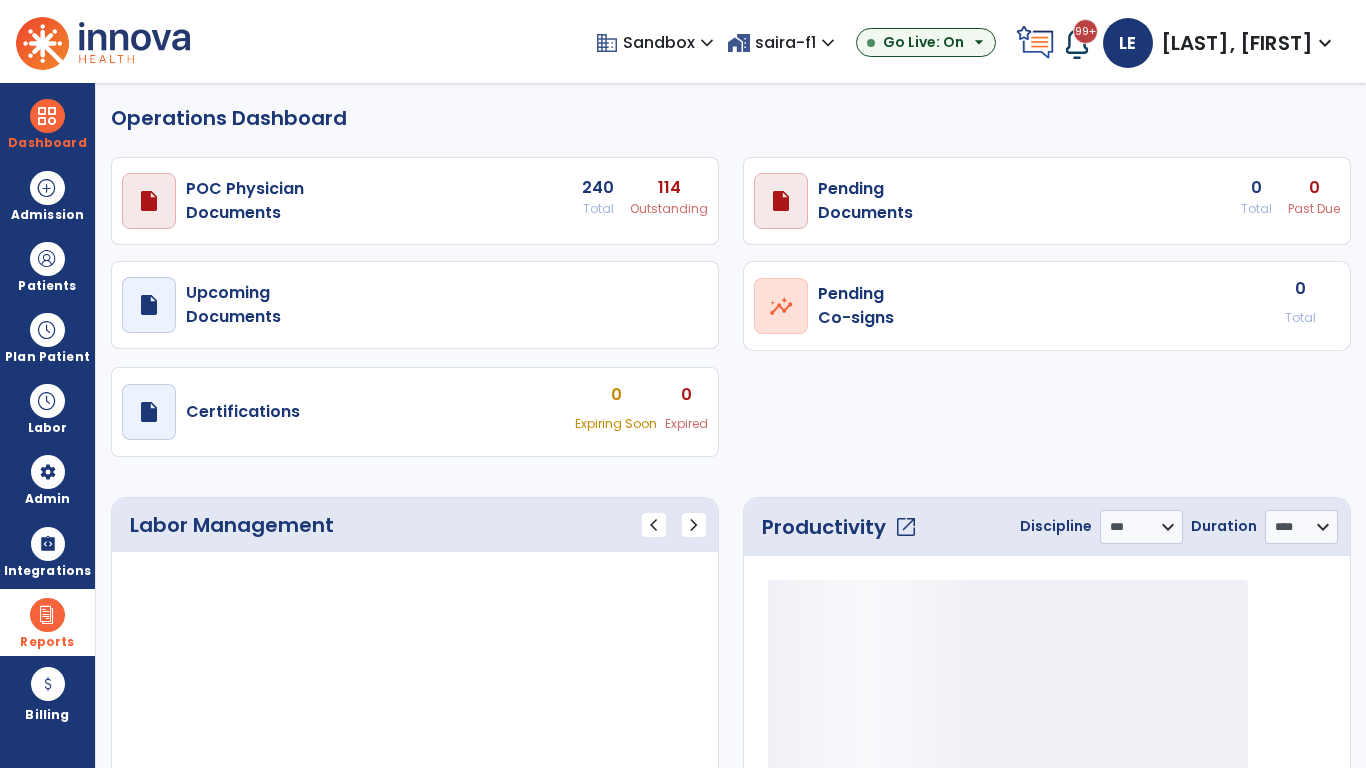 click at bounding box center [47, 615] 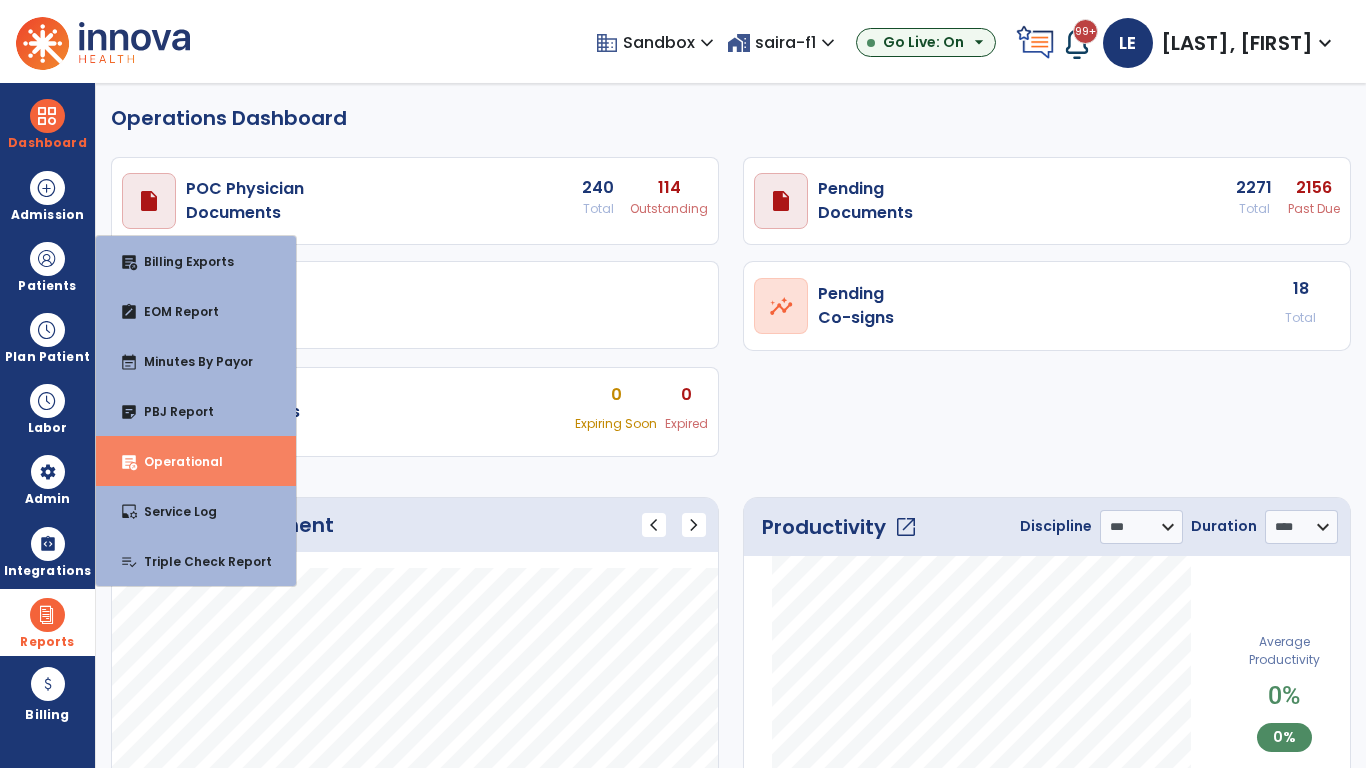 click on "Operational" at bounding box center [175, 461] 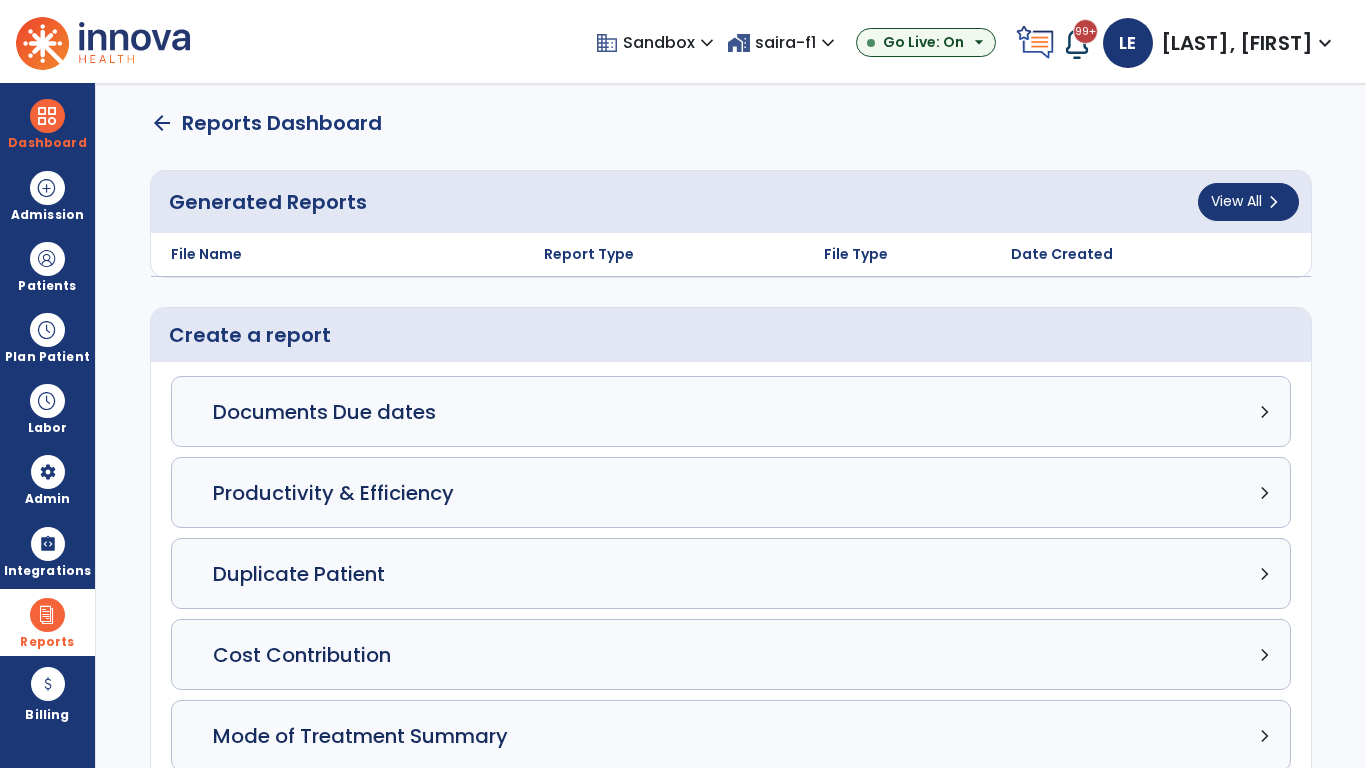 click on "Census Detail chevron_right" 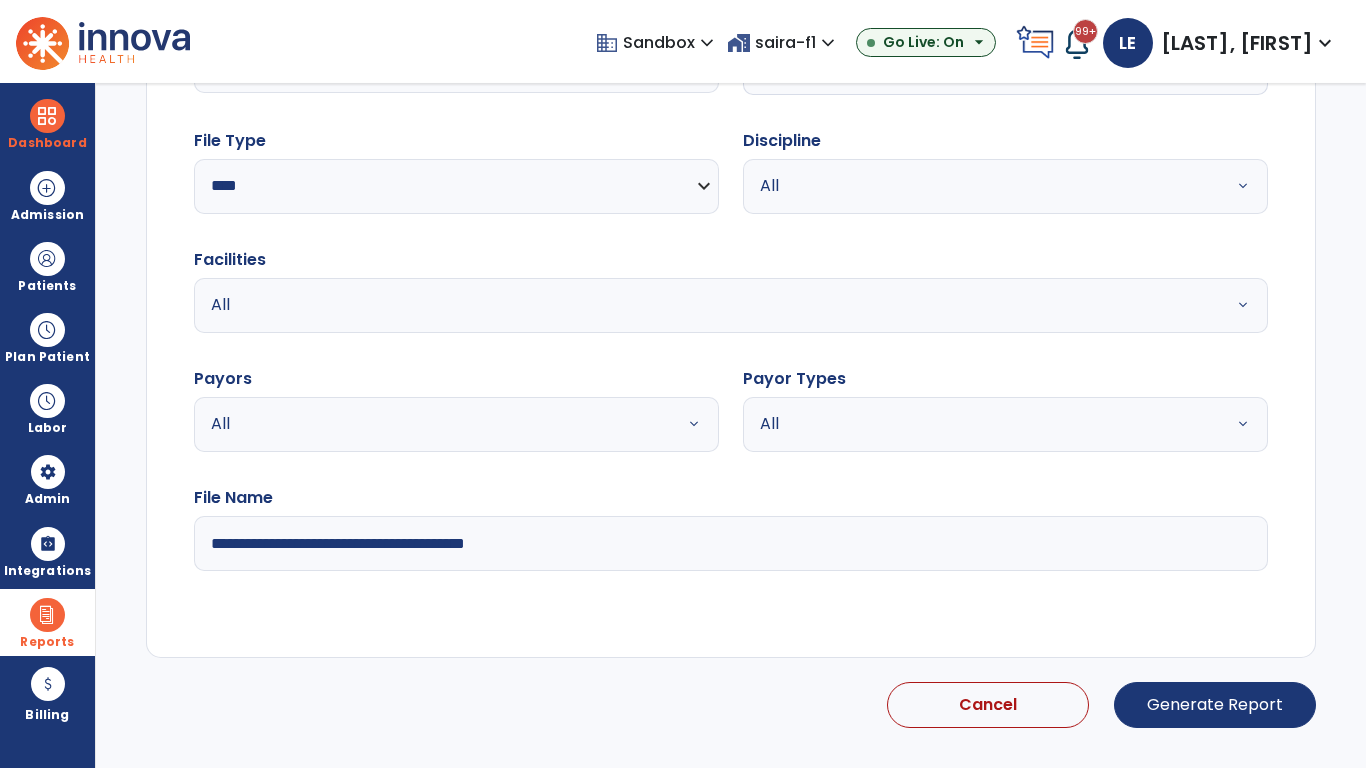 select on "*****" 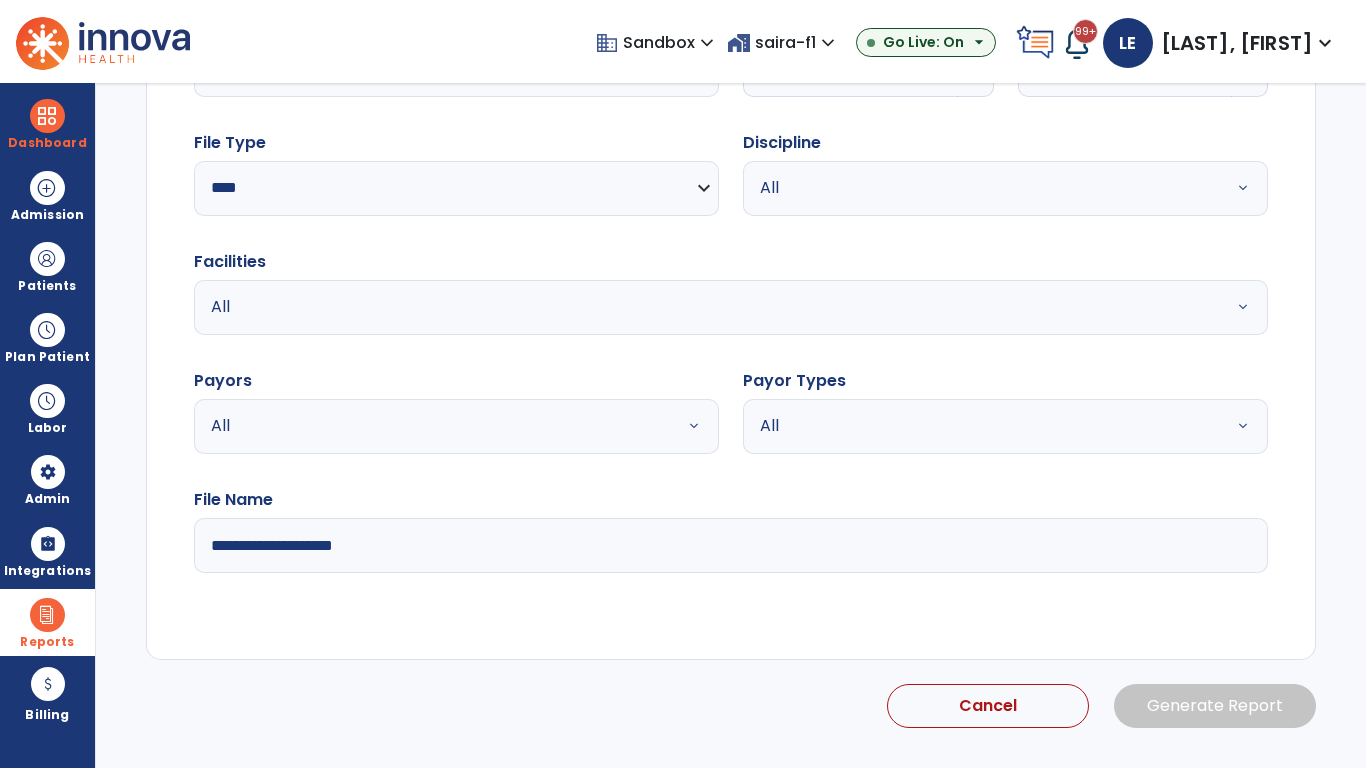 click 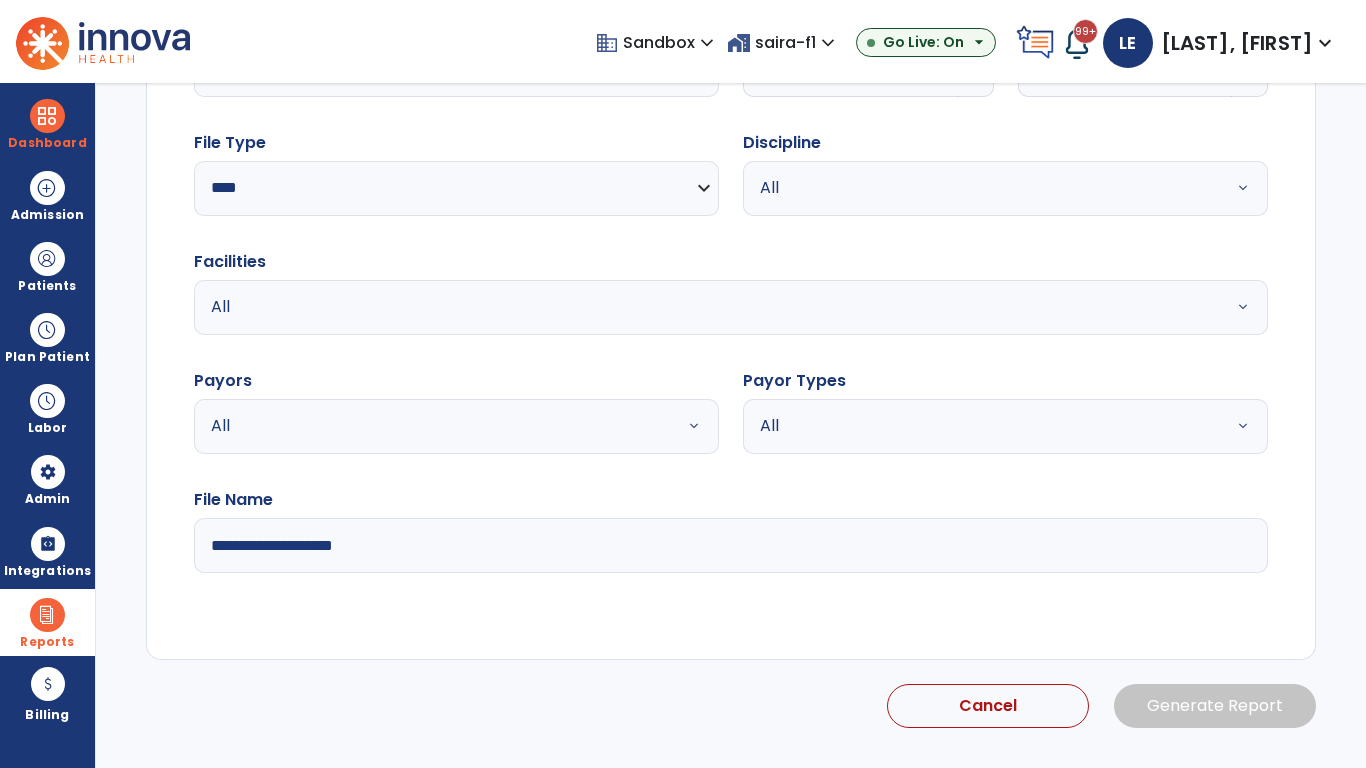 select on "*" 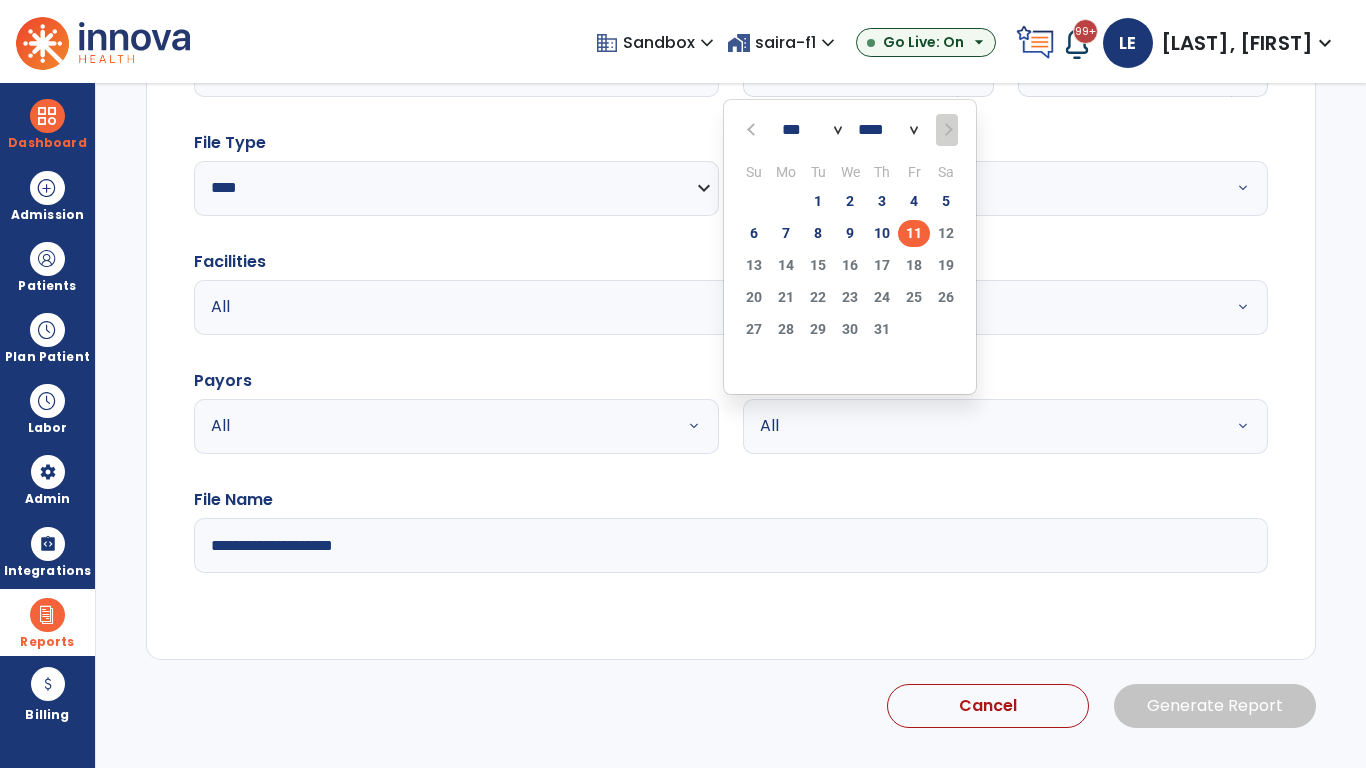 scroll, scrollTop: 192, scrollLeft: 0, axis: vertical 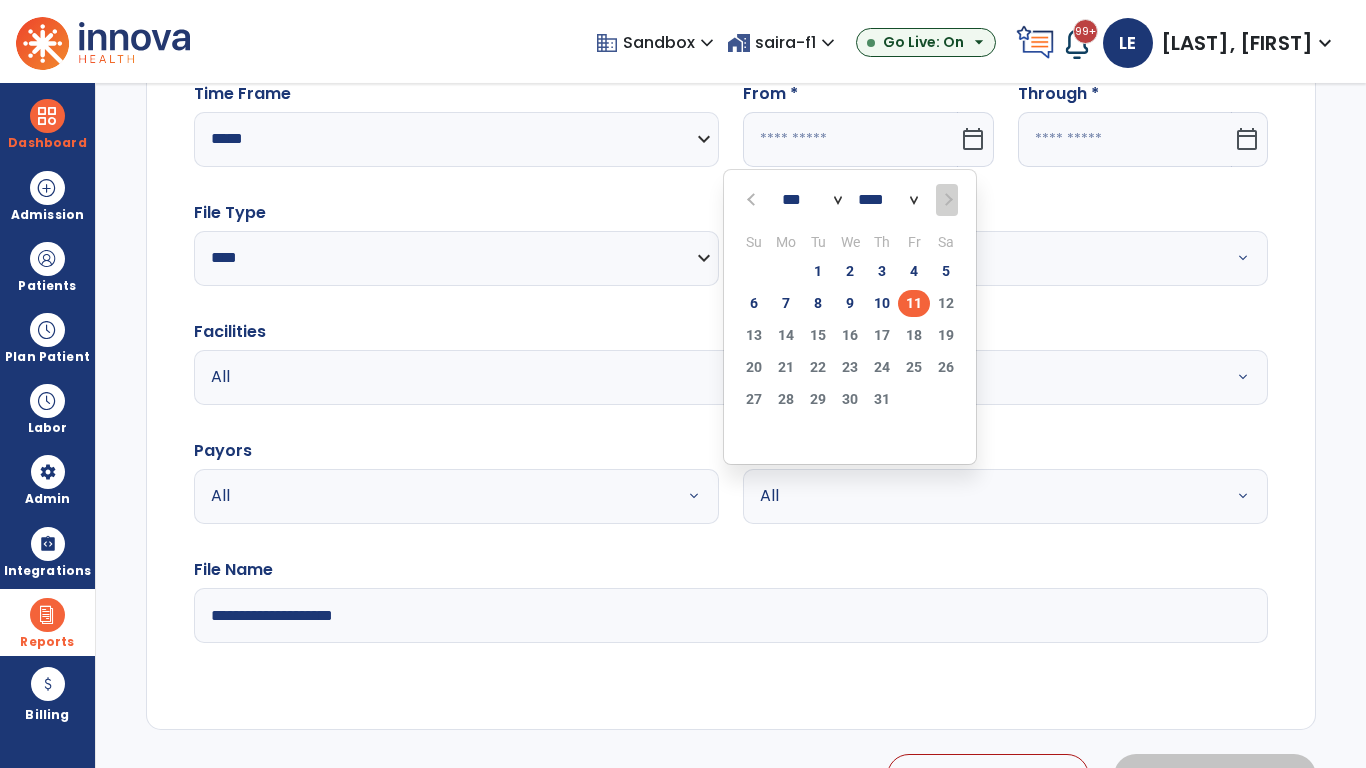select on "****" 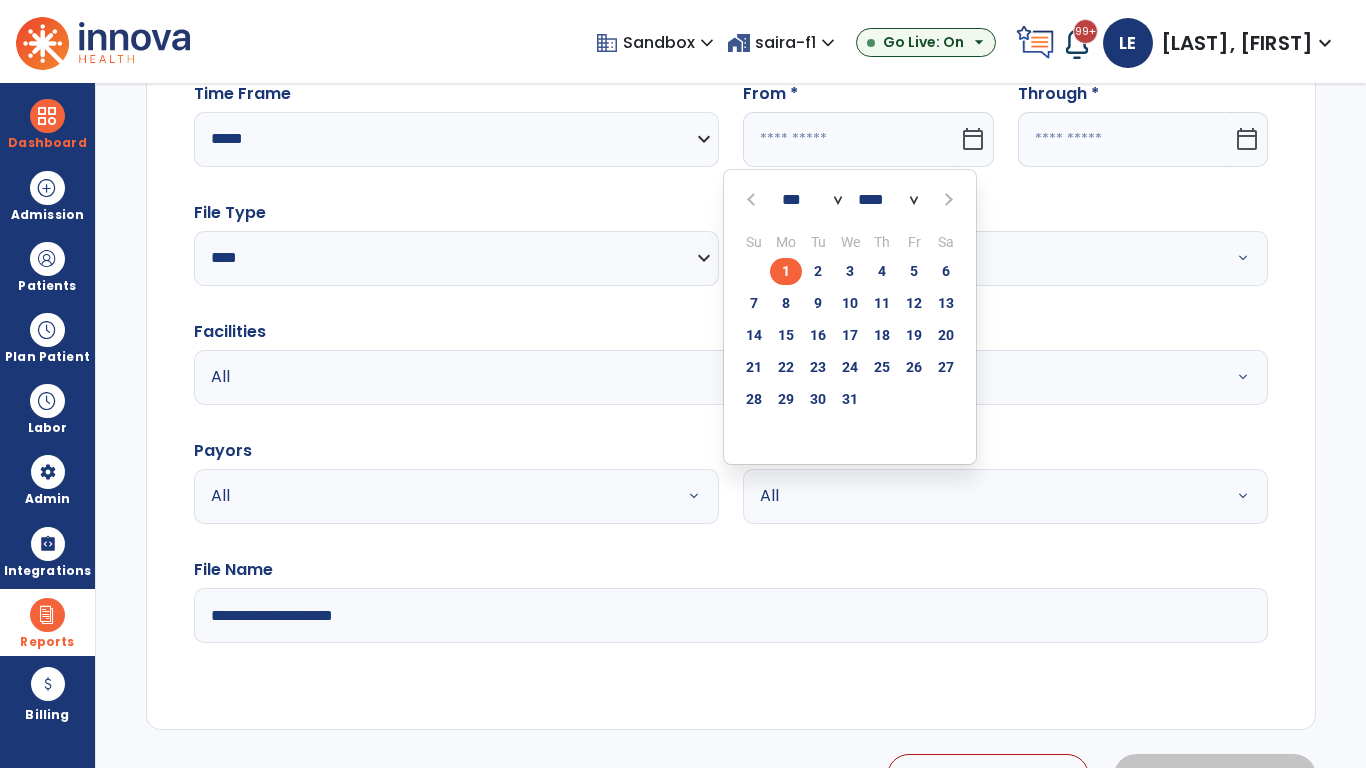 select on "**" 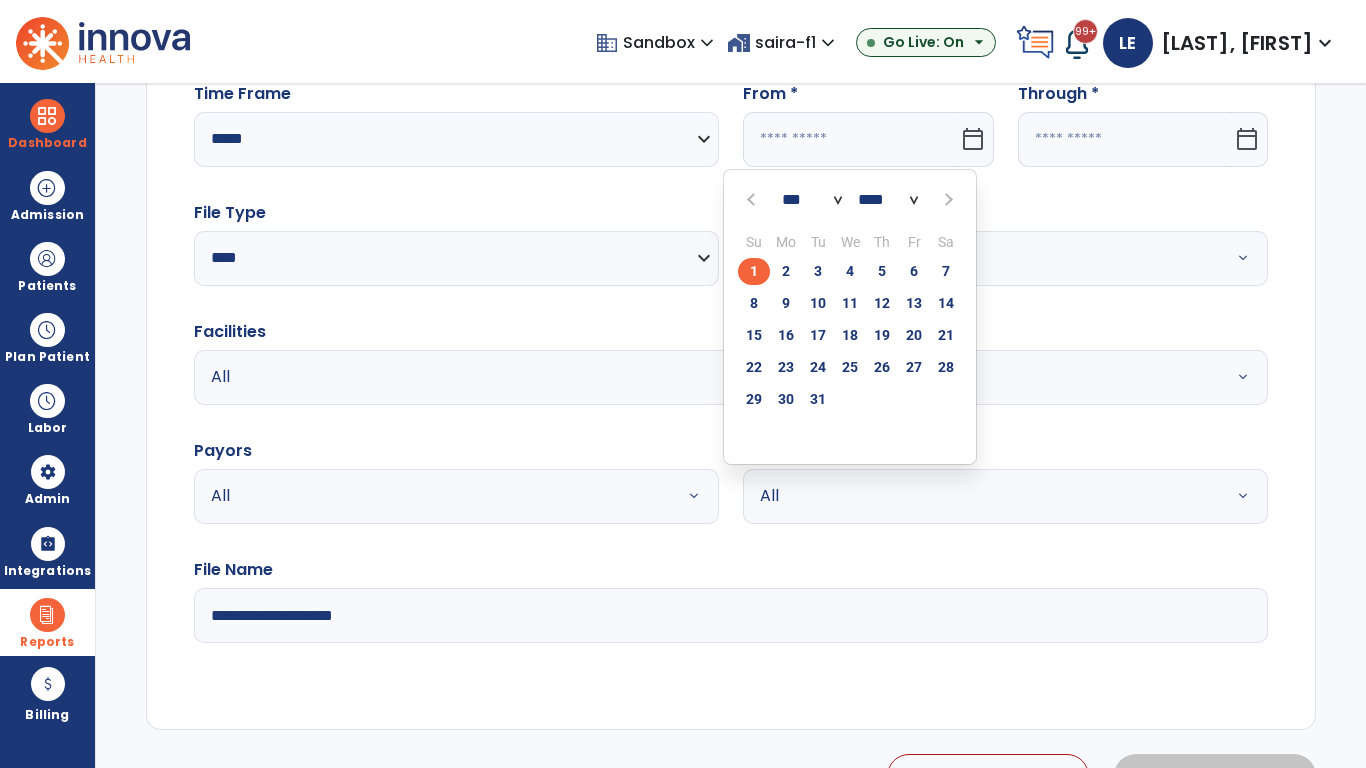 click on "1" 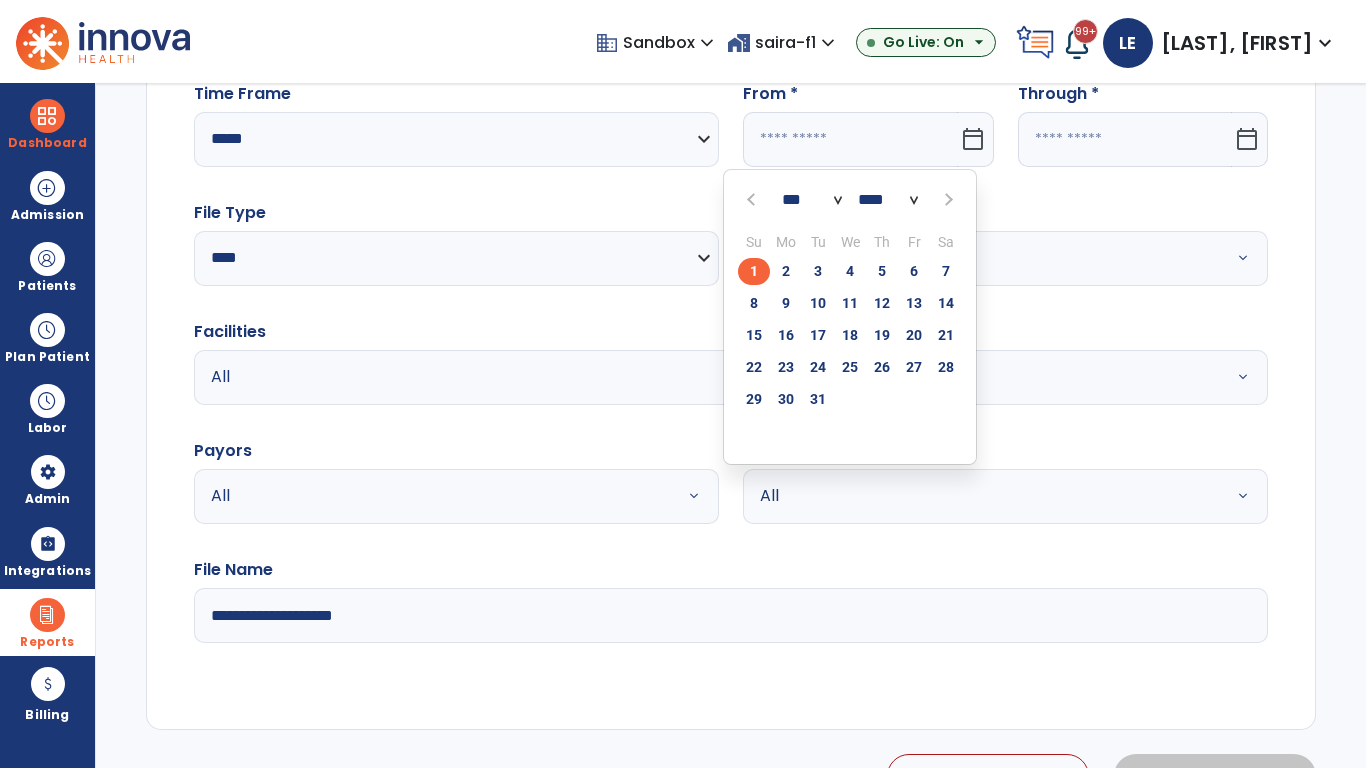 type on "**********" 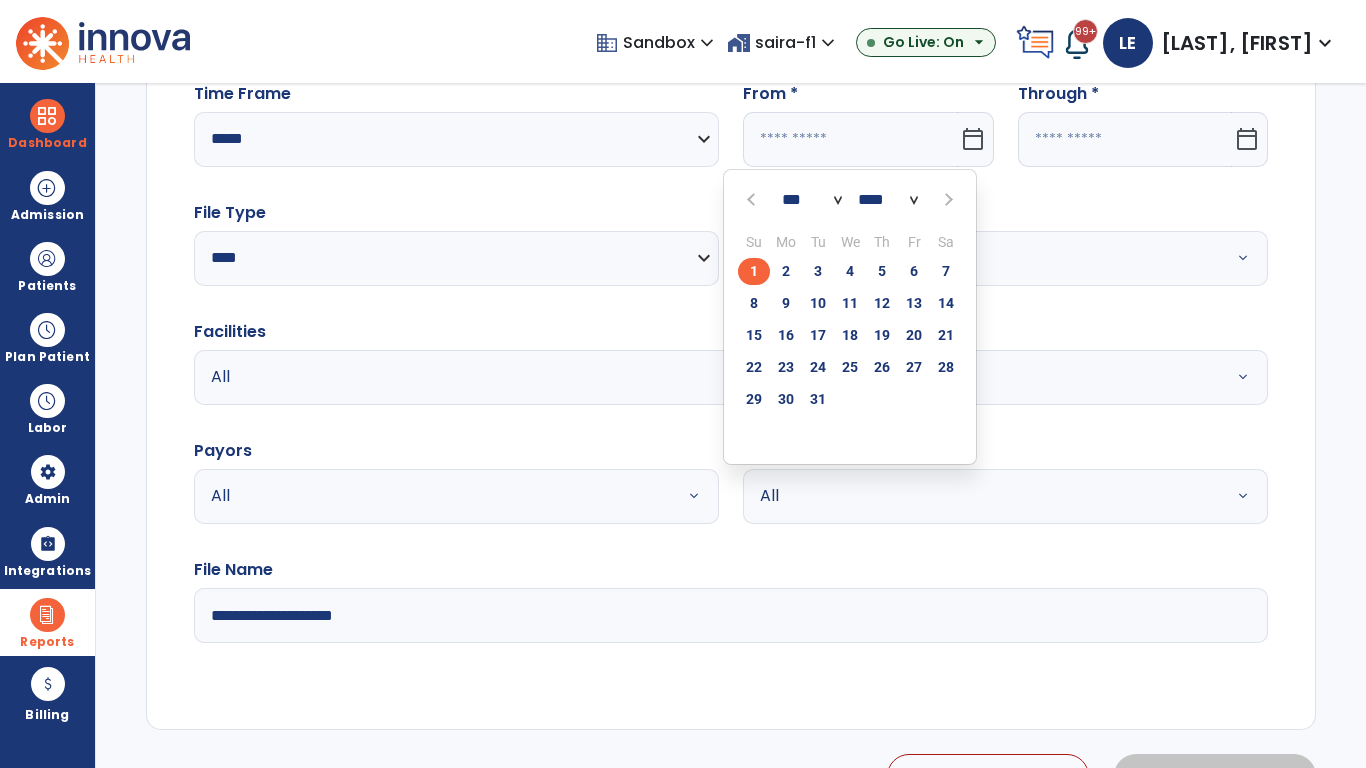 type on "*********" 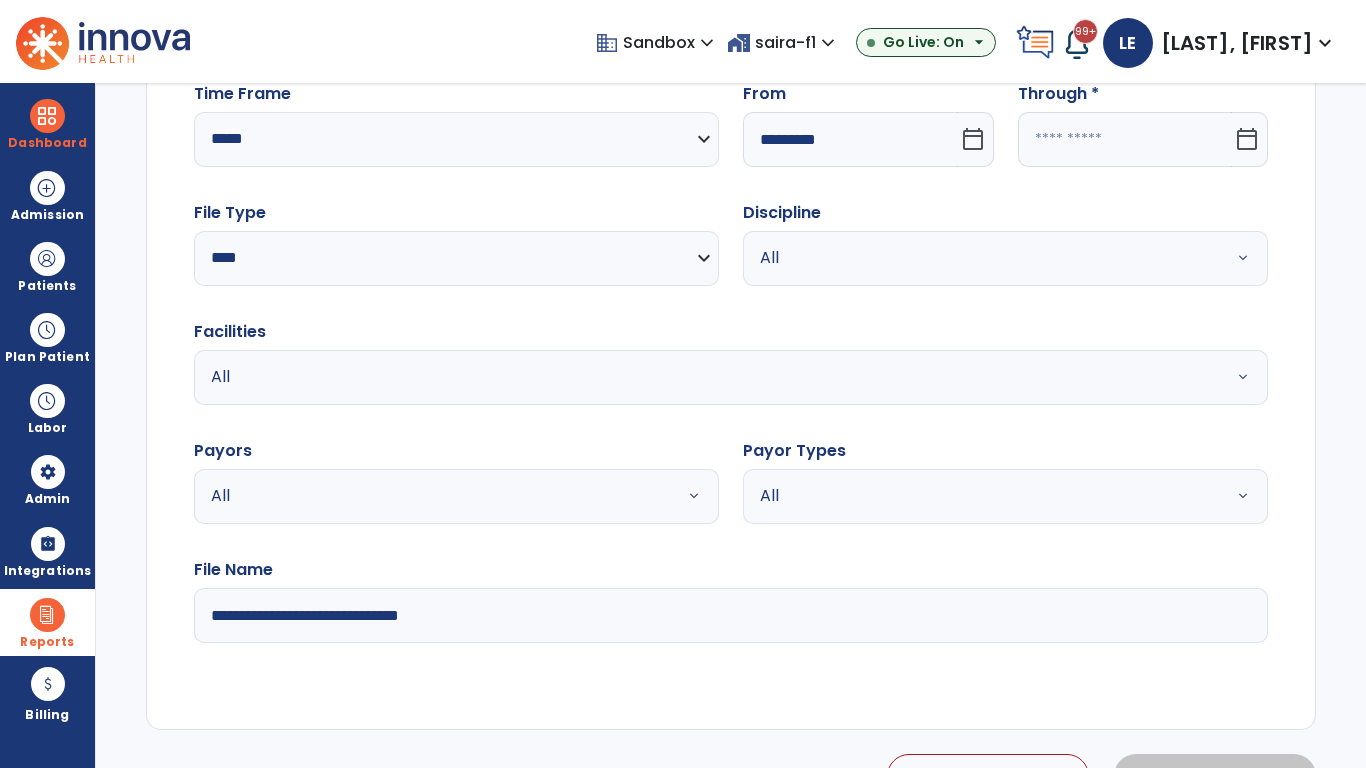 click 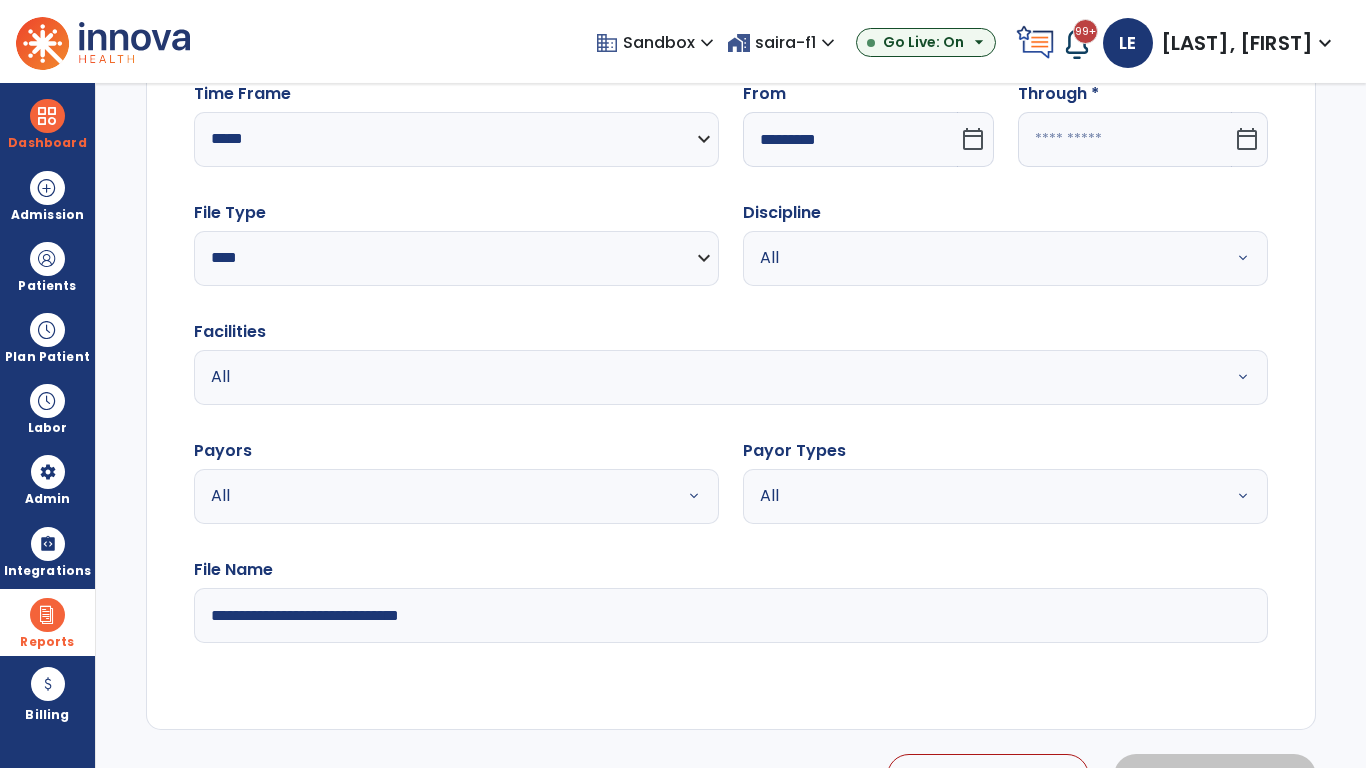 select on "*" 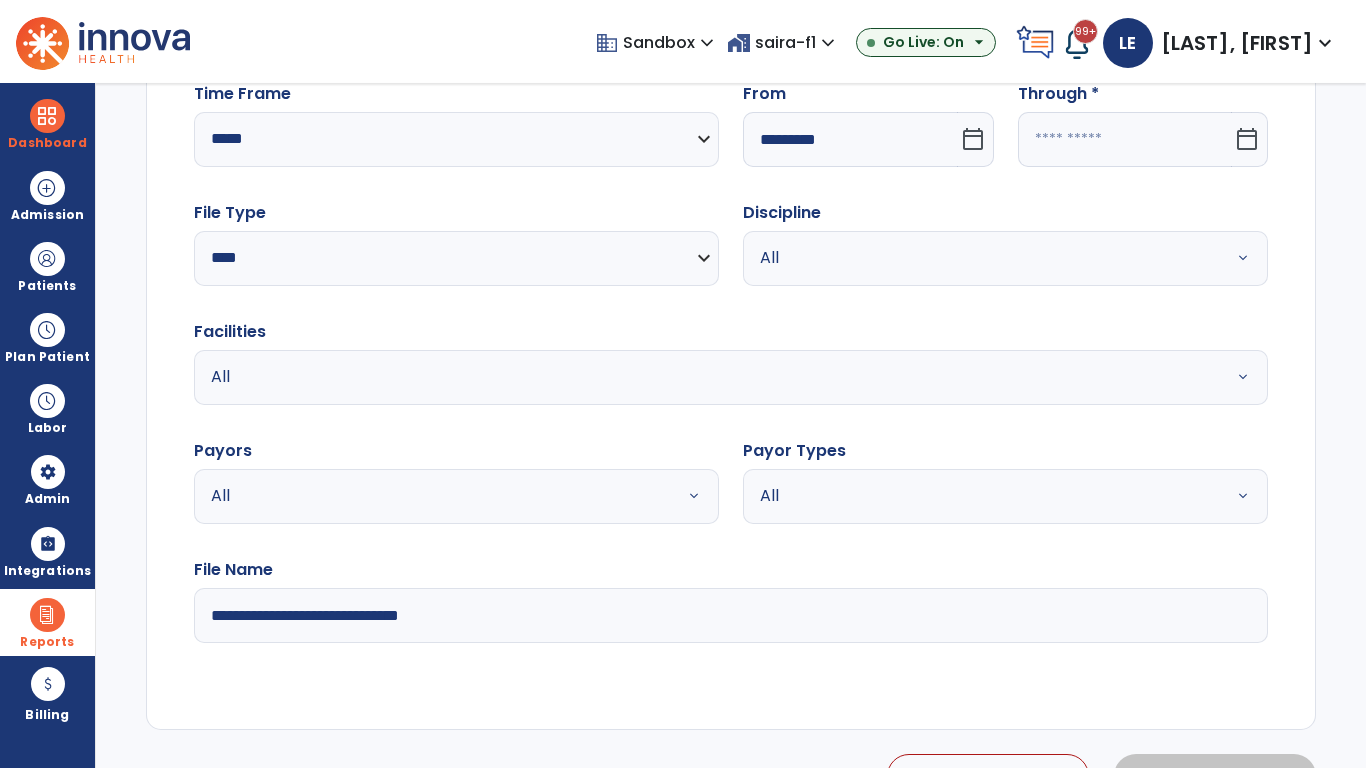 select on "****" 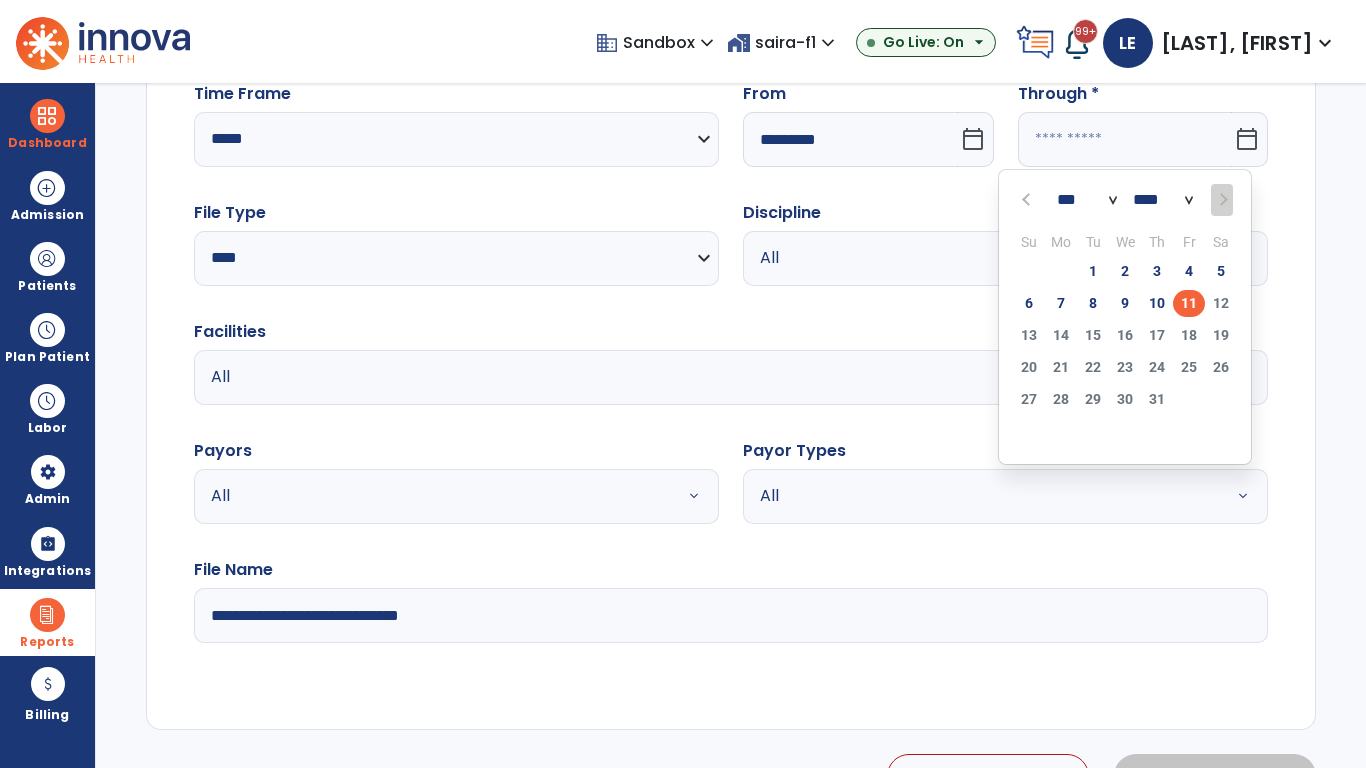 select on "*" 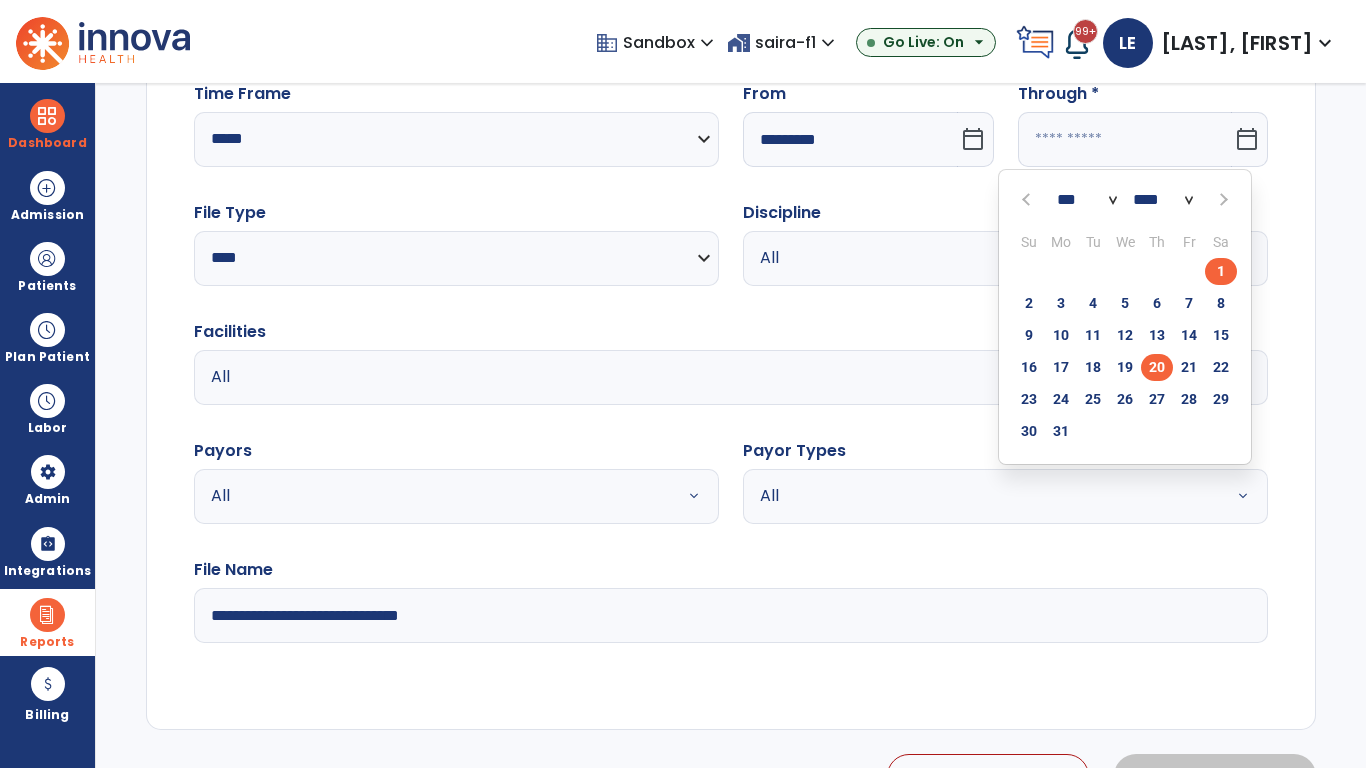 click on "20" 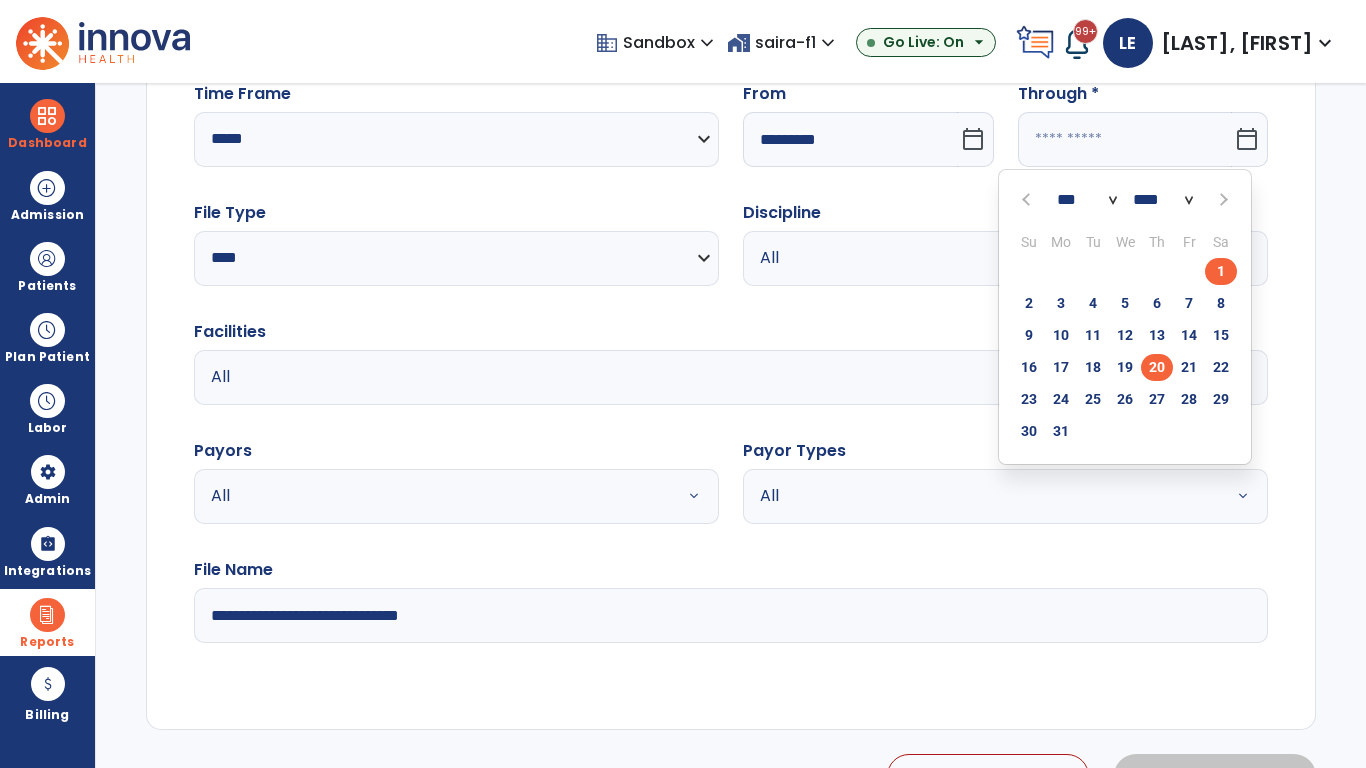 type on "**********" 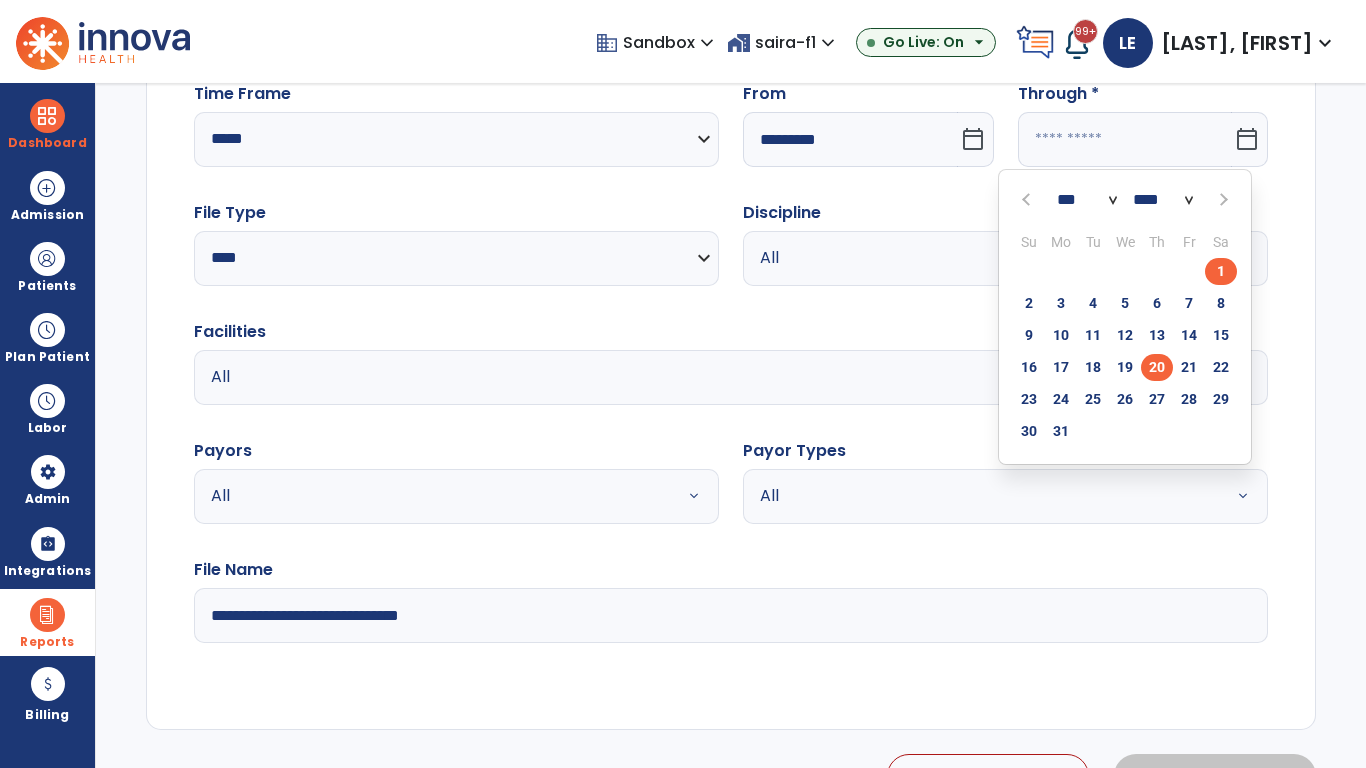 type on "*********" 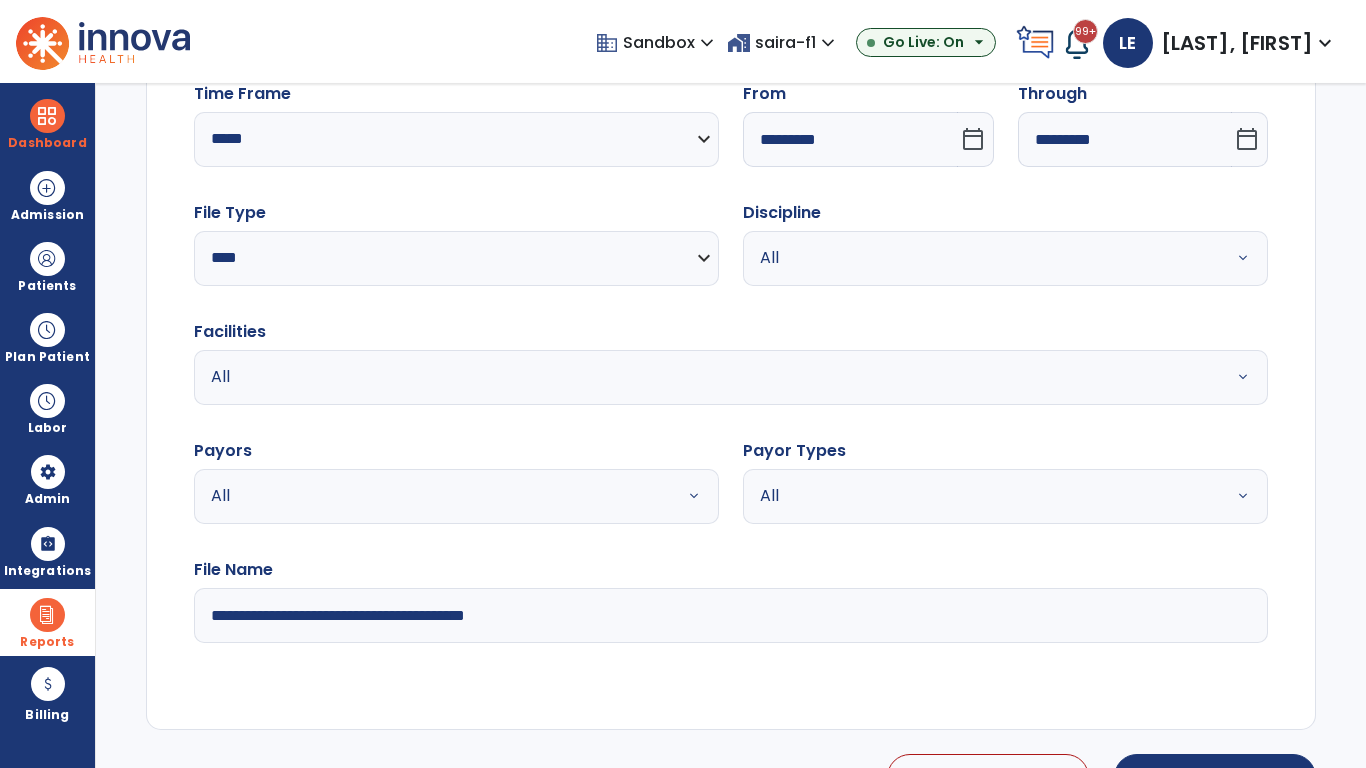 click on "All" at bounding box center (981, 258) 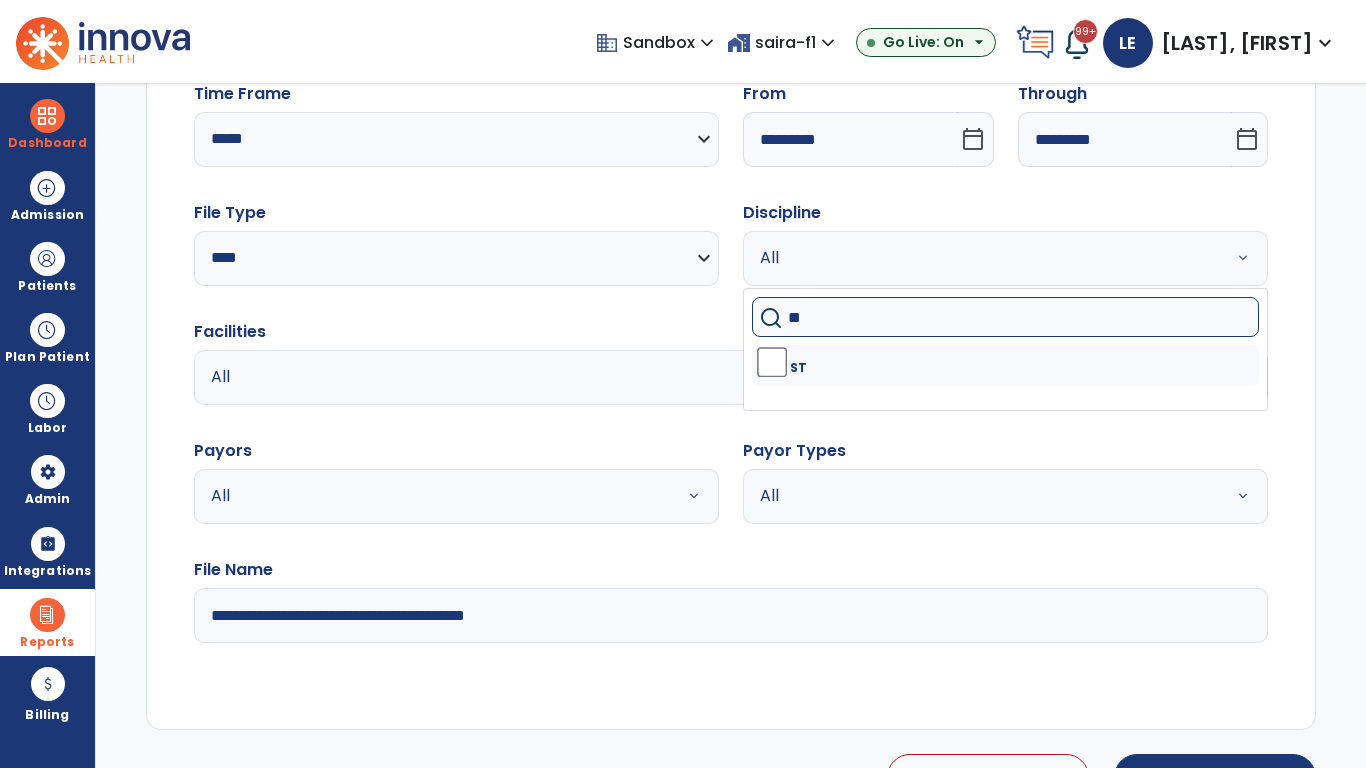 type on "**" 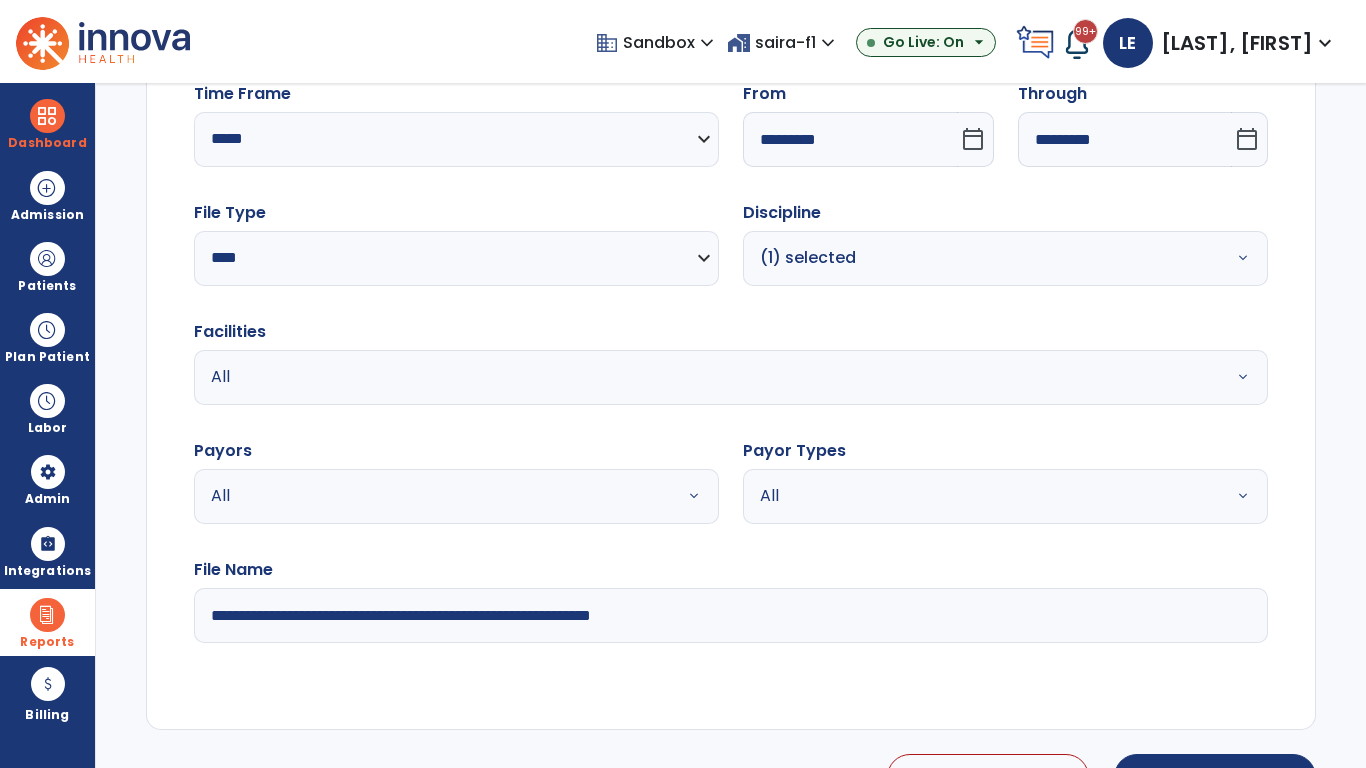 type on "**********" 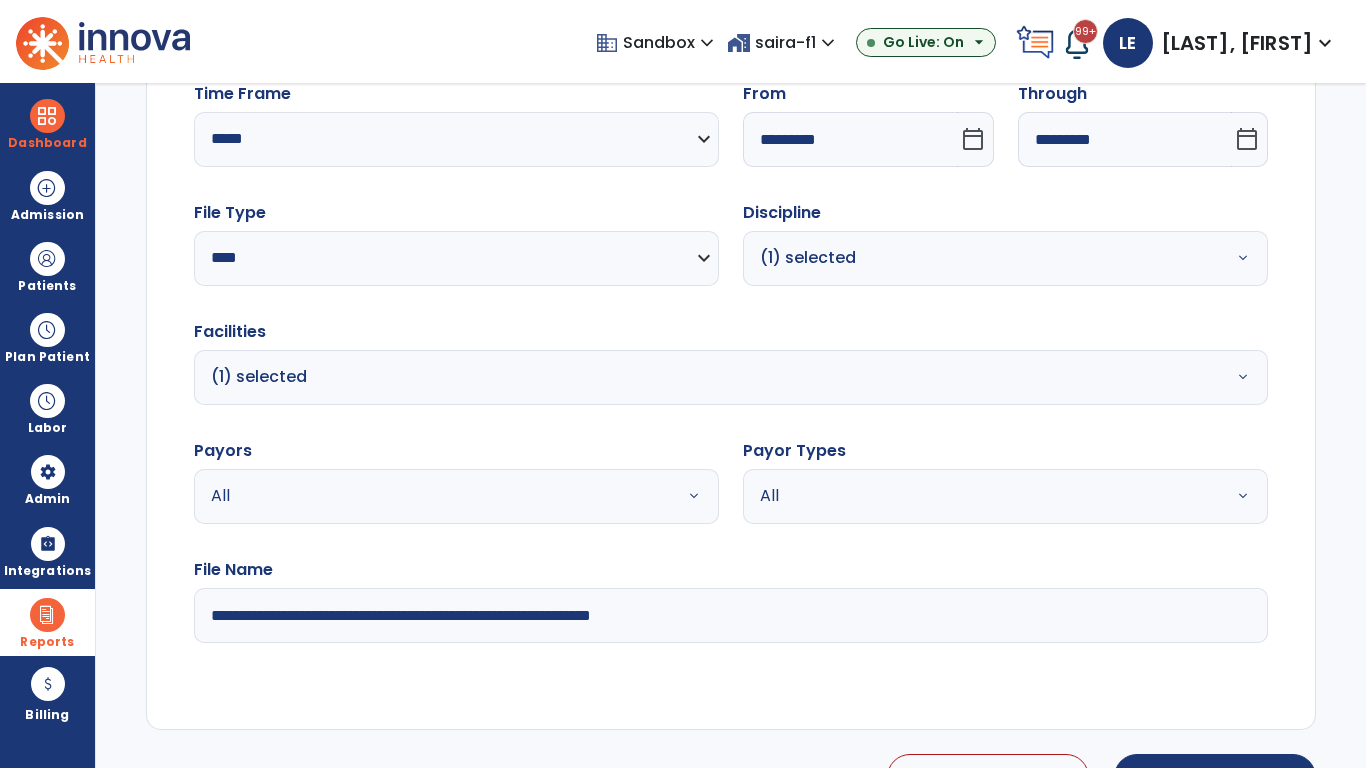 click on "All" at bounding box center [432, 496] 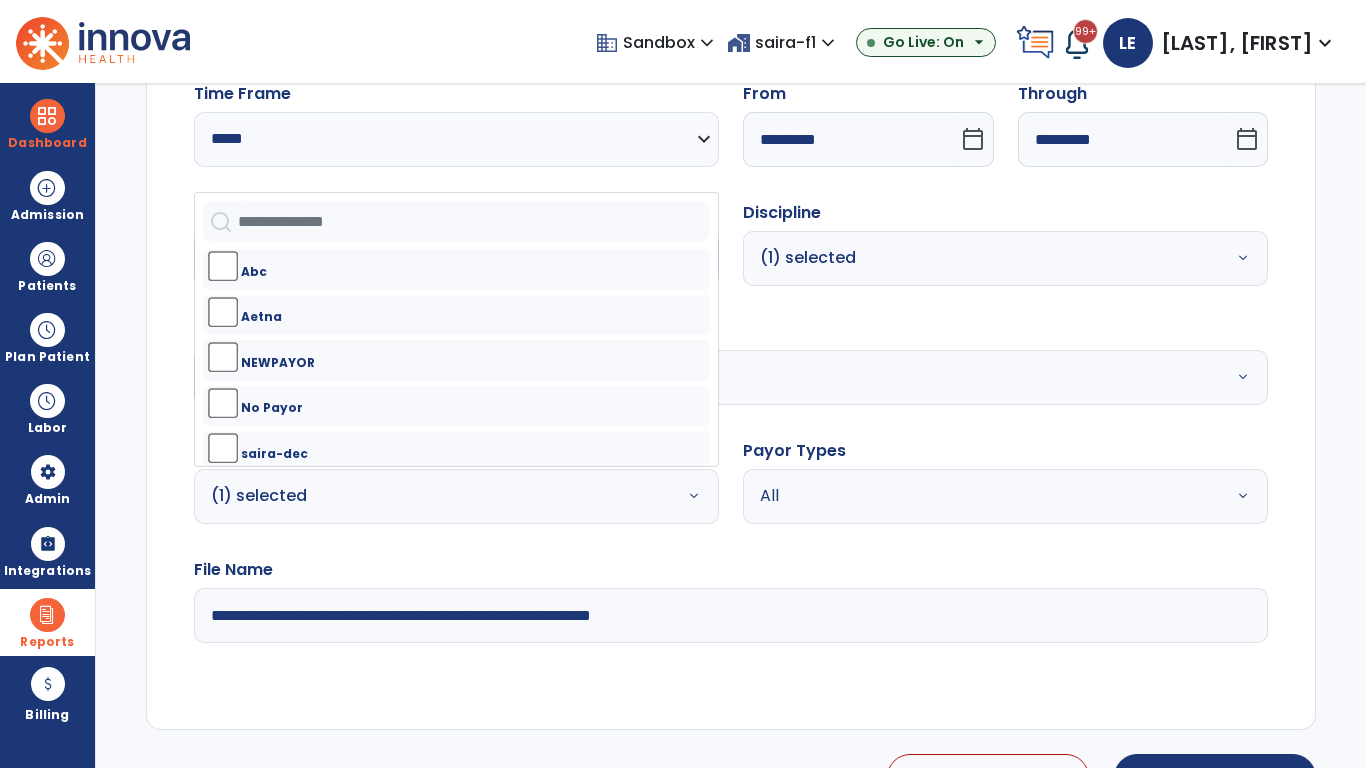 click on "All" at bounding box center (981, 496) 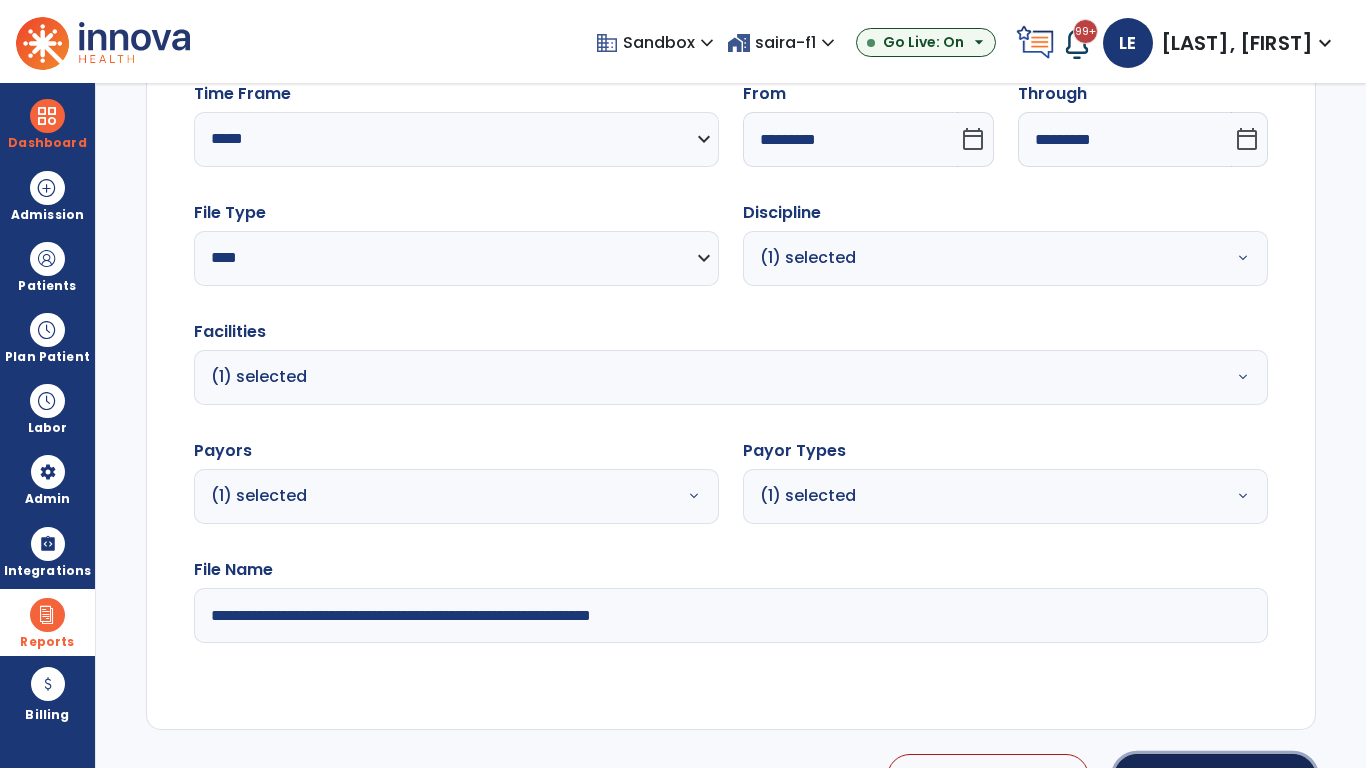 click on "Generate Report" 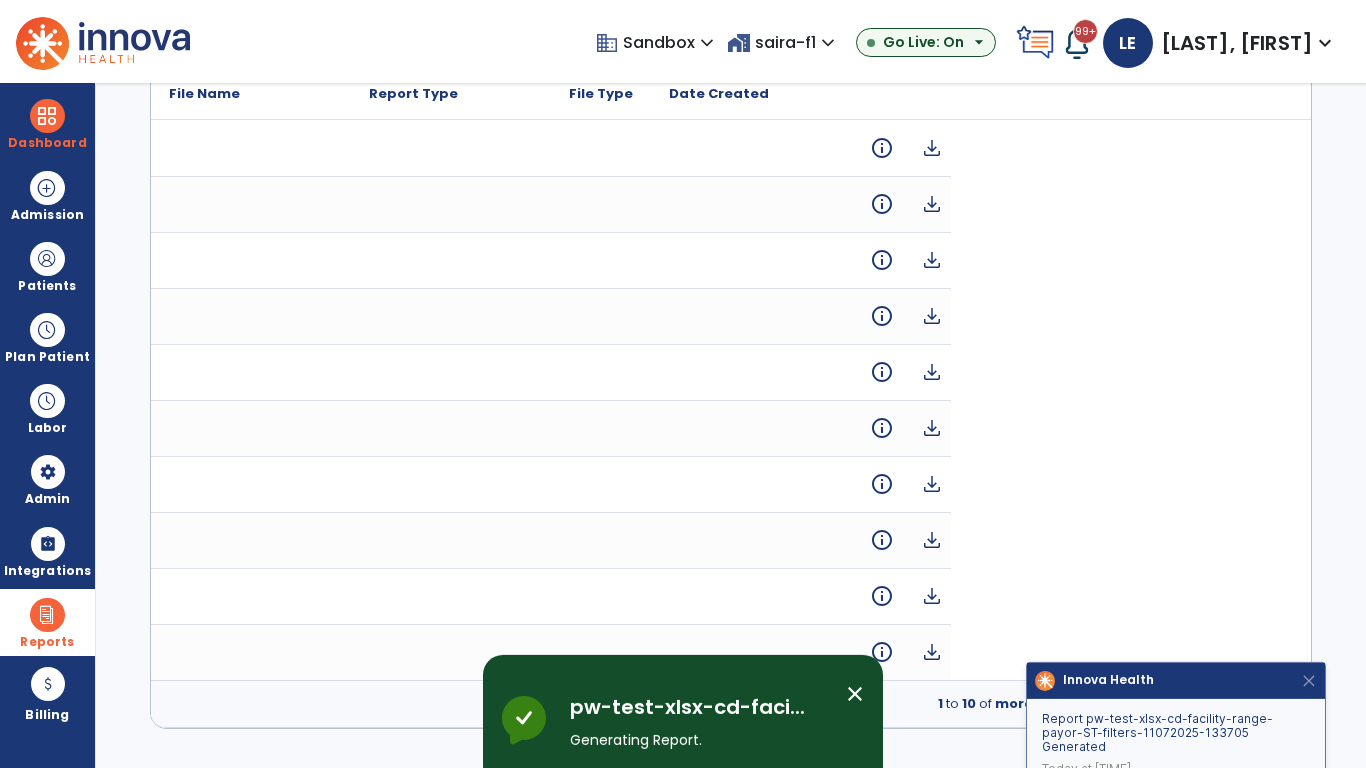 scroll, scrollTop: 0, scrollLeft: 0, axis: both 